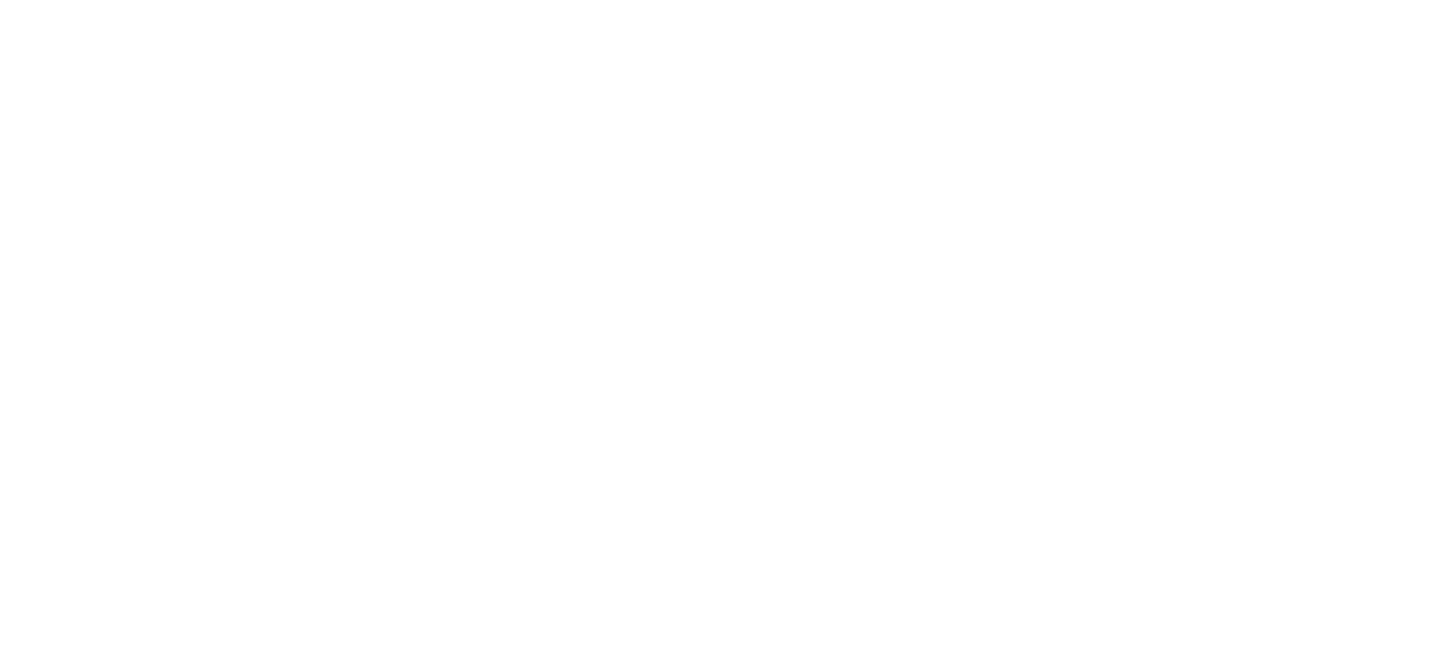 scroll, scrollTop: 0, scrollLeft: 0, axis: both 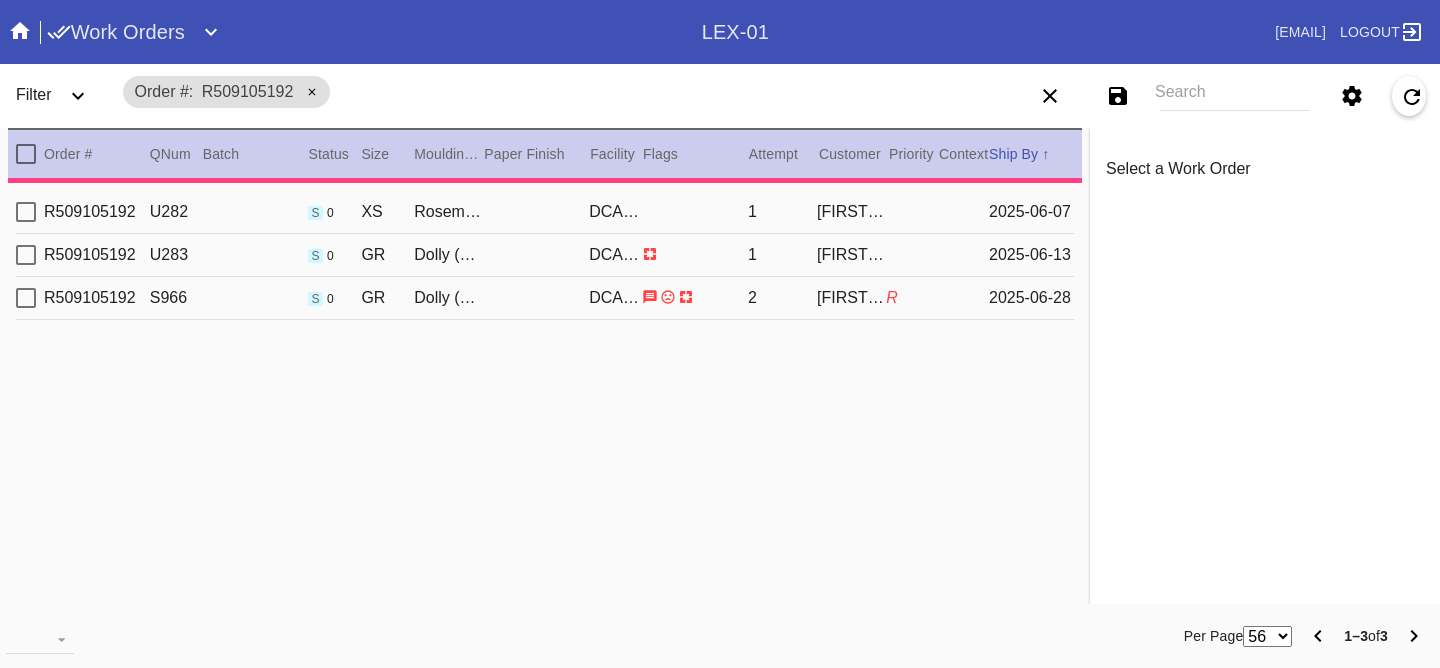 click on "R509105192 U282 s   0 XS Rosemont / Pickle DCA-05 1 [FIRST]  [LAST]
[DATE] R509105192 U283 s   0 GR Dolly (Medium) / White DCA-05 1 [FIRST]  [LAST]
[DATE] R509105192 S966 s   0 GR Dolly (Medium) / White DCA-05 2 [FIRST]  [LAST]
R
[DATE]" at bounding box center (545, 405) 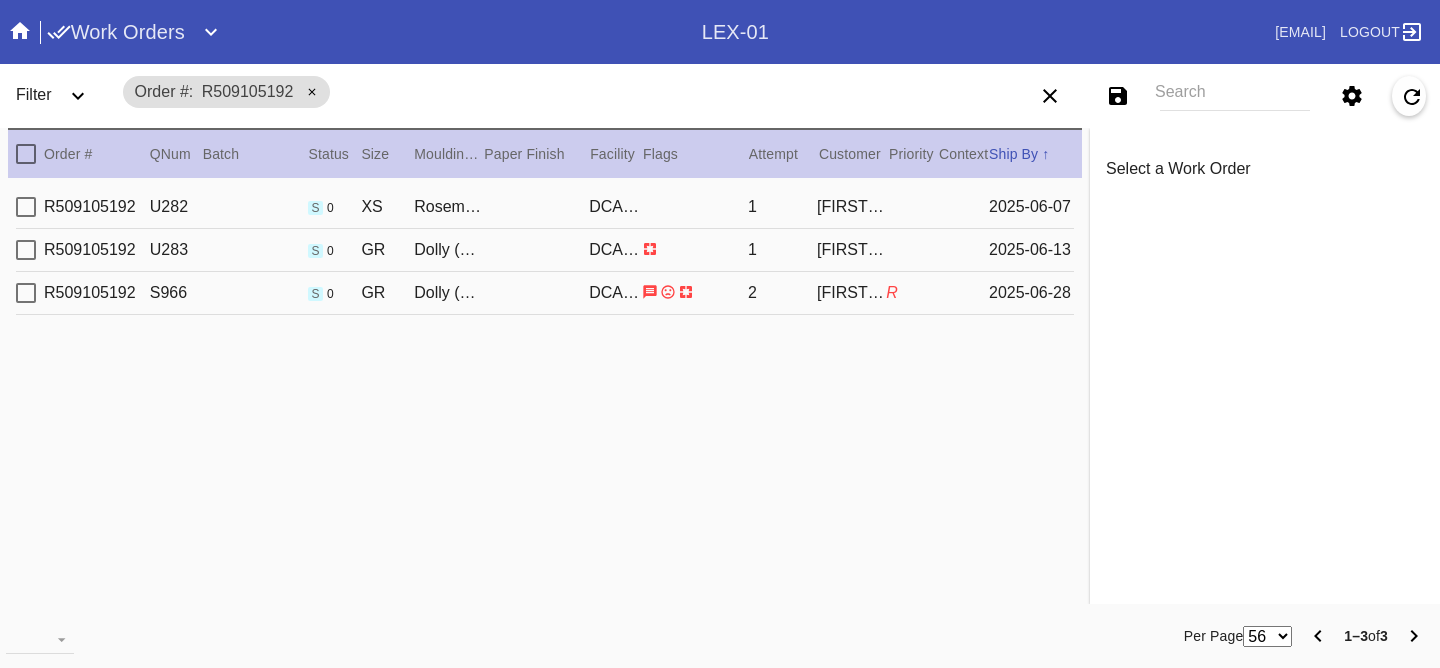click on "R509105192 S966 s   0 GR Dolly (Medium) / White DCA-05 2 [FIRST]  [LAST]
R
[DATE]" at bounding box center (545, 293) 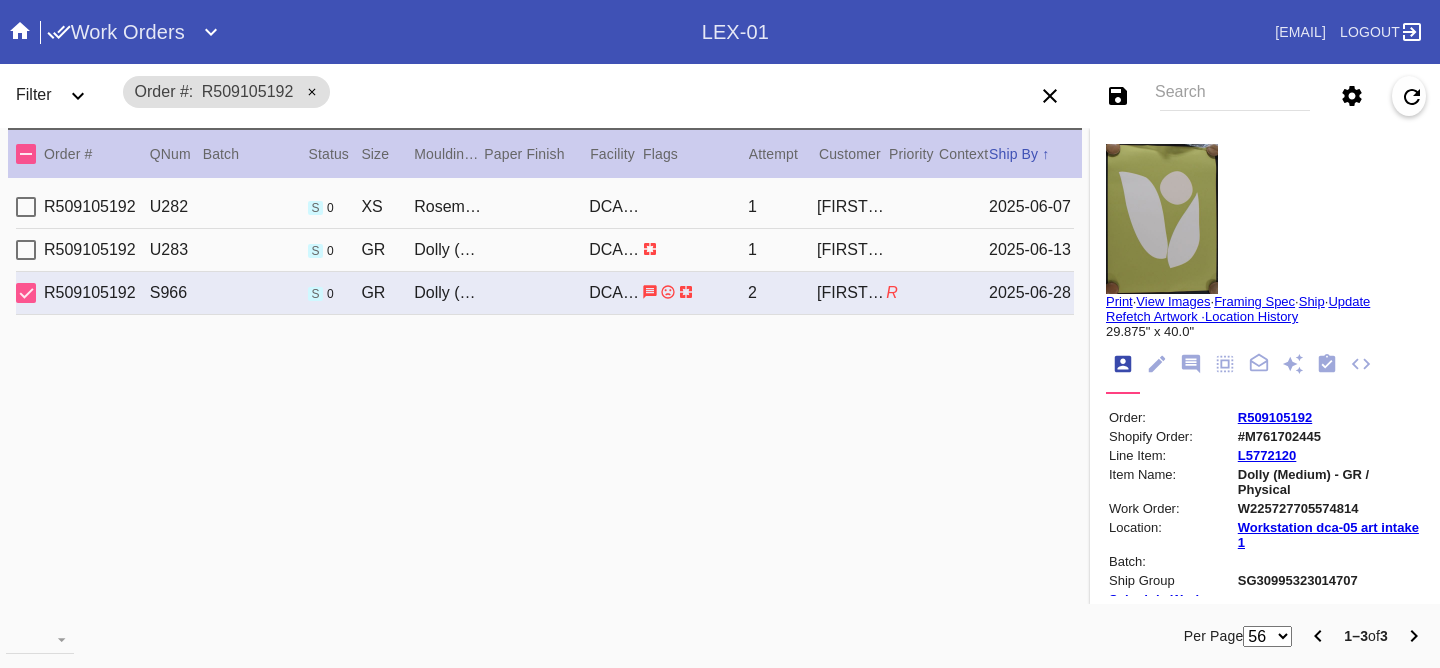 click on "R509105192 U283 s   0 GR Dolly (Medium) / White DCA-05 1 [FIRST]  [LAST]
[DATE]" at bounding box center (545, 250) 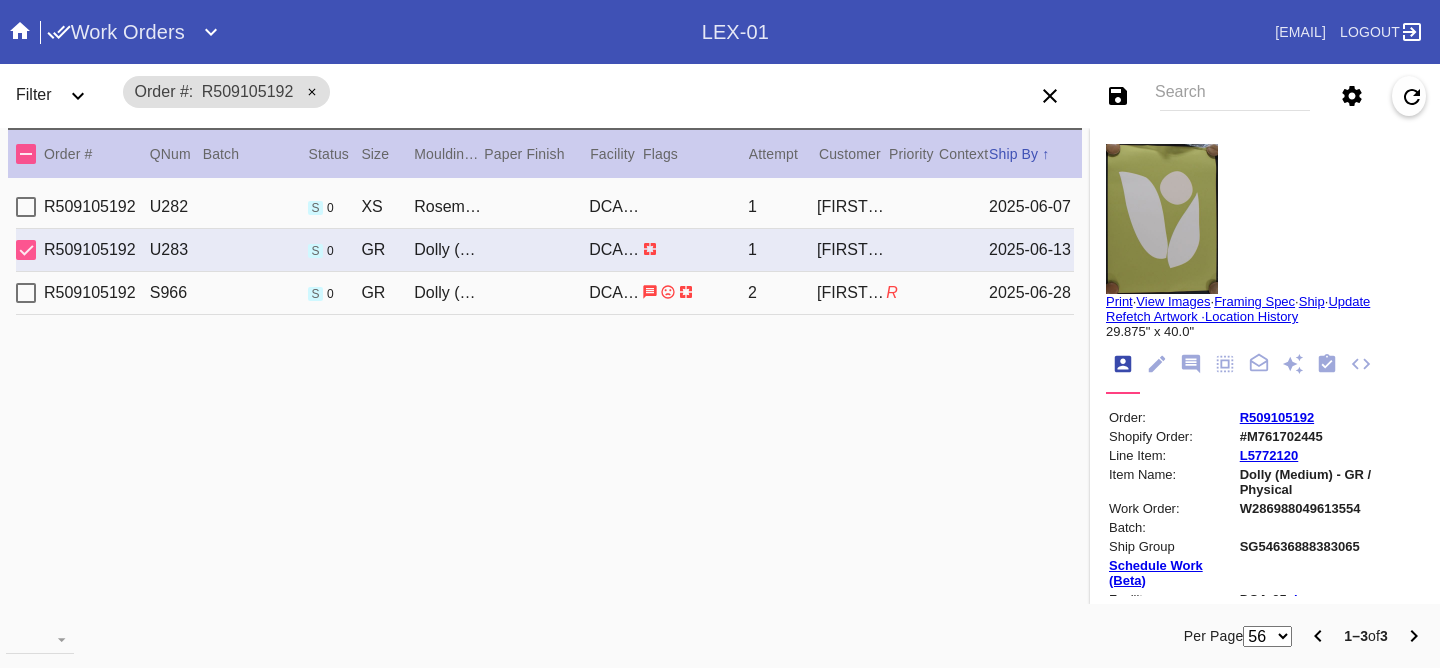 click on "R509105192 U282 s   0 XS Rosemont / Pickle DCA-05 1 [FIRST]  [LAST]
[DATE] R509105192 U283 s   0 GR Dolly (Medium) / White DCA-05 1 [FIRST]  [LAST]
[DATE] R509105192 S966 s   0 GR Dolly (Medium) / White DCA-05 2 [FIRST]  [LAST]
R
[DATE]" at bounding box center [545, 400] 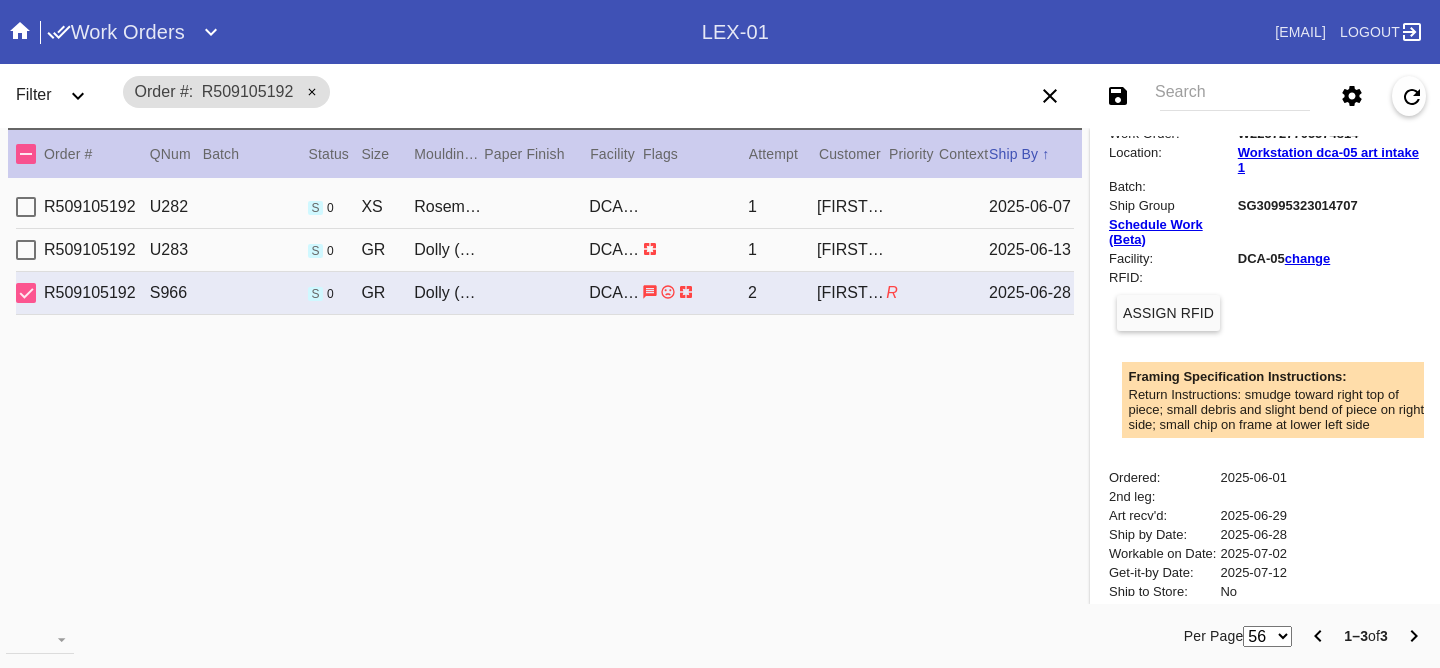 scroll, scrollTop: 0, scrollLeft: 0, axis: both 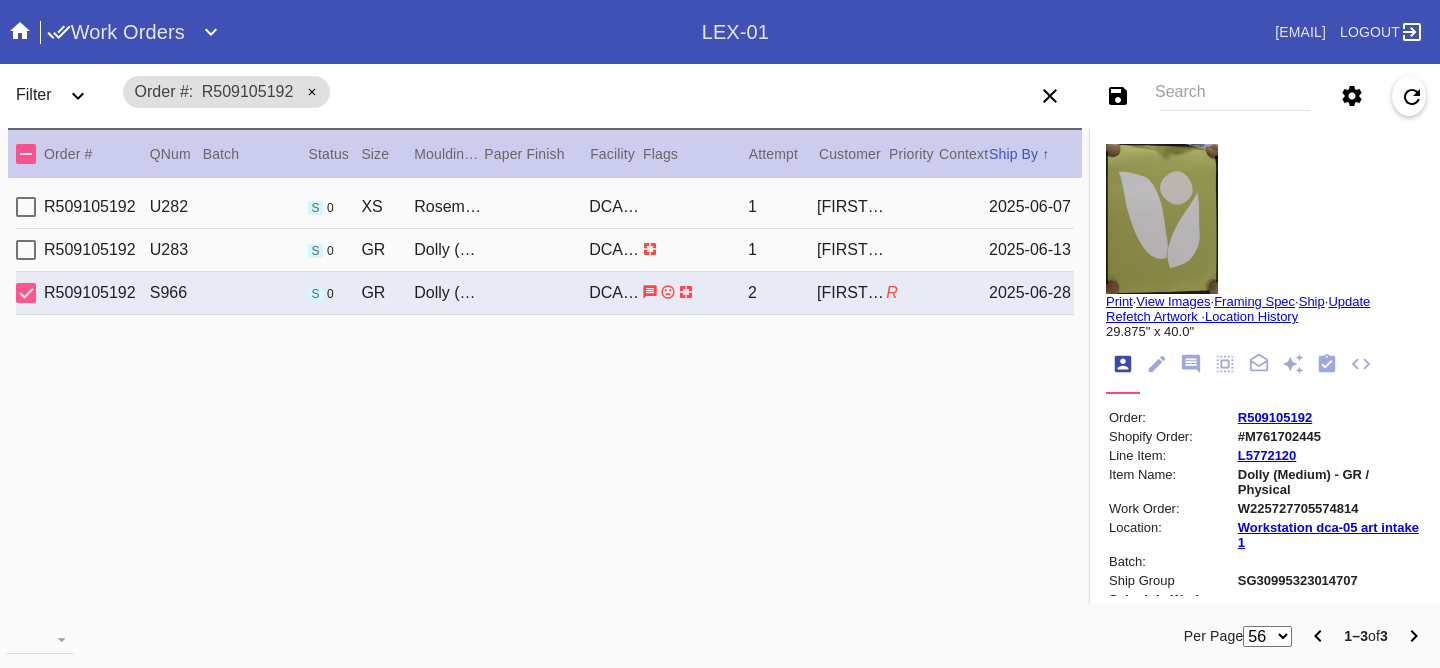 click on "2025-06-13" at bounding box center [1031, 207] 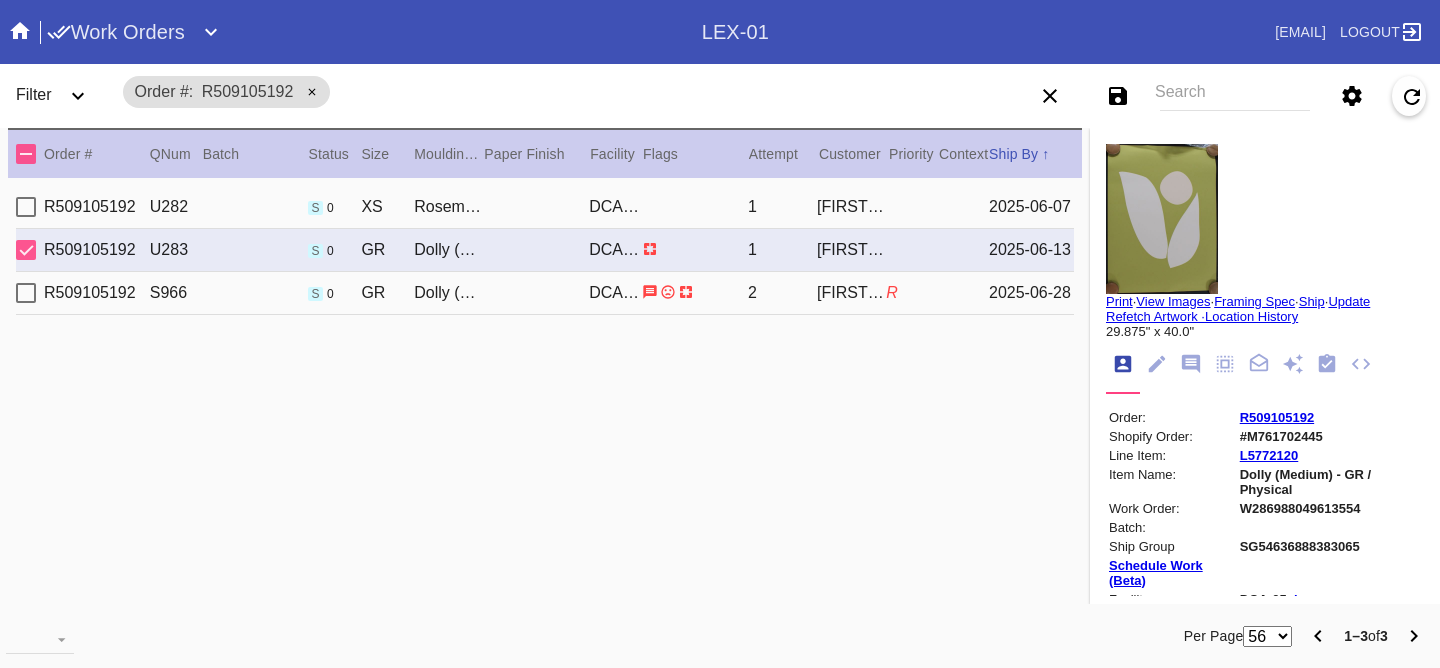 click on "View Images" at bounding box center [1173, 301] 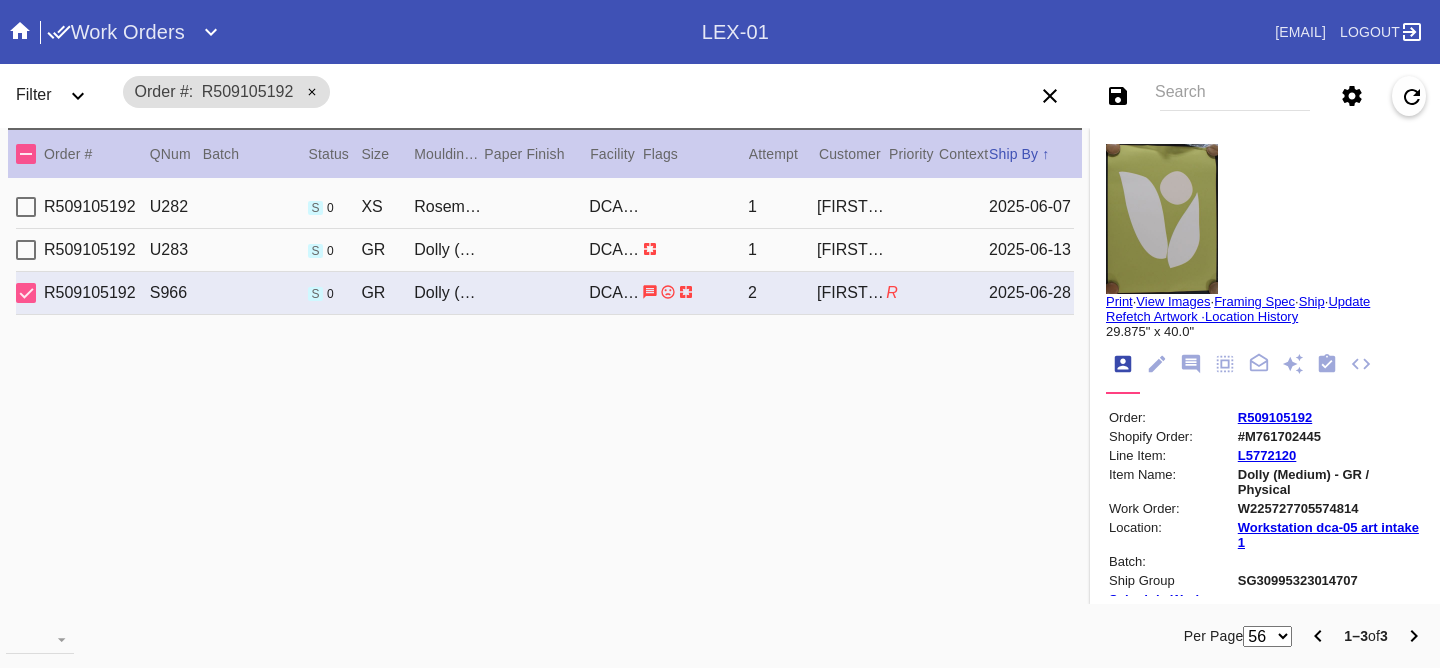 click on "View Images" at bounding box center (1173, 301) 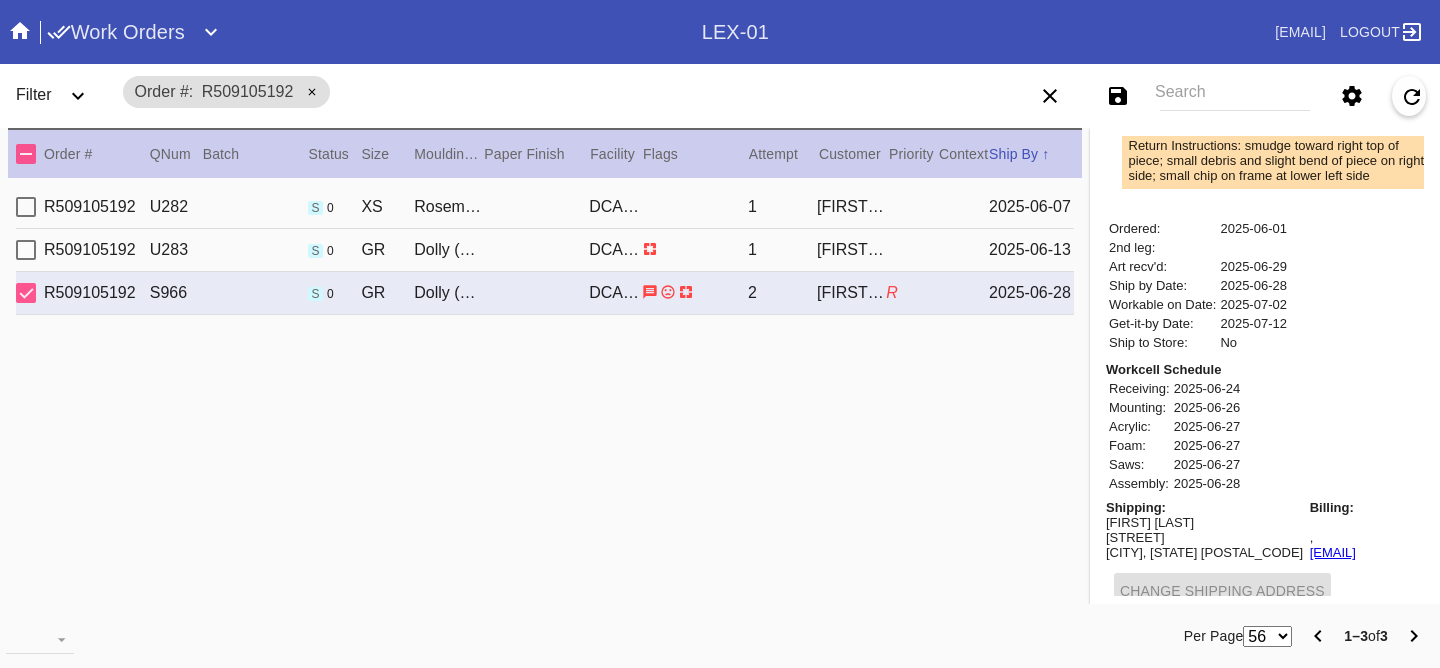 scroll, scrollTop: 795, scrollLeft: 0, axis: vertical 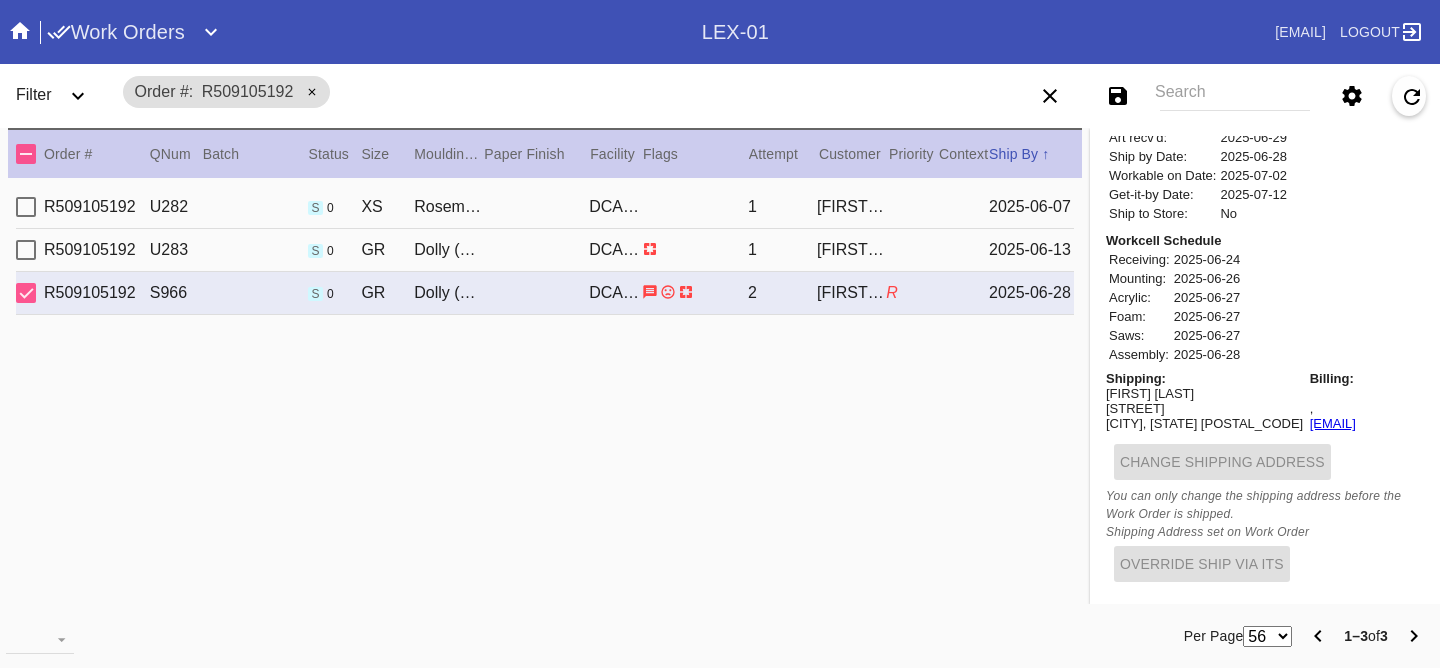 click on "R509105192 U283 s   0 GR Dolly (Medium) / White DCA-05 1 [FIRST]  [LAST]
[DATE]" at bounding box center [545, 250] 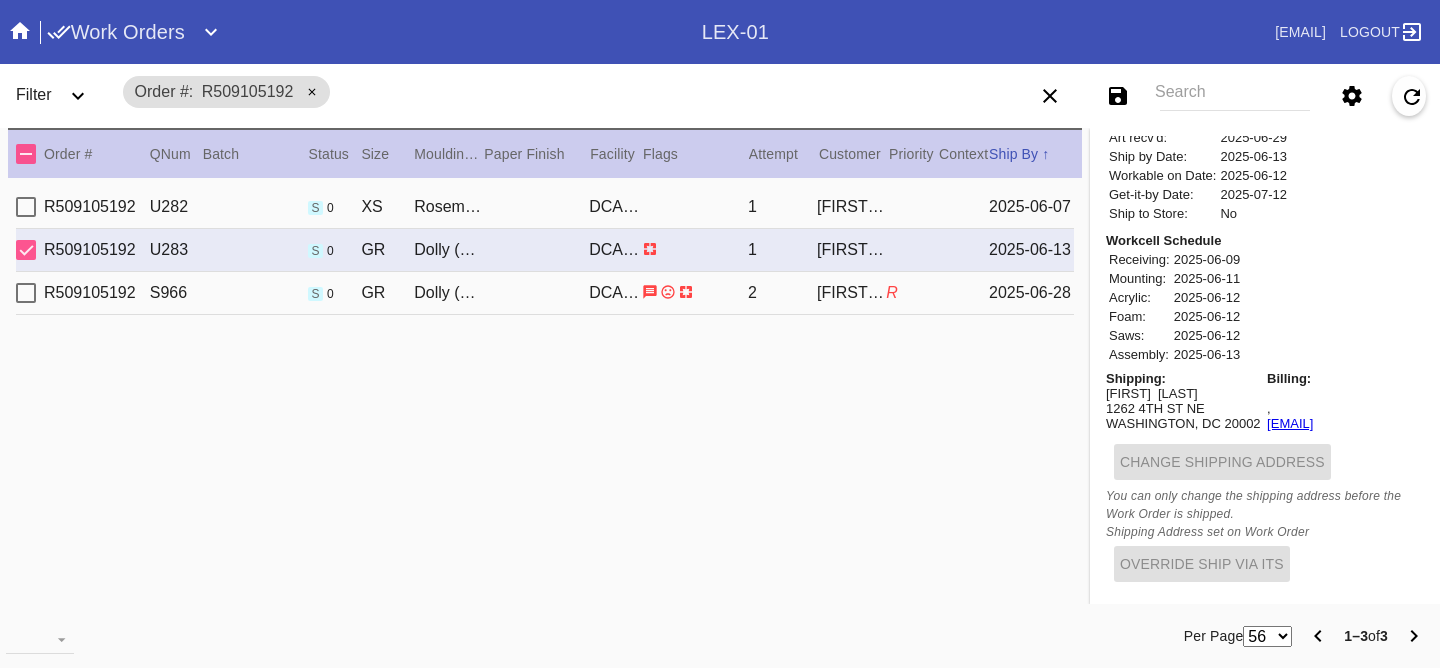 click on "R509105192 U282 s   0 XS Rosemont / Pickle DCA-05 1 [FIRST]  [LAST]
[DATE]" at bounding box center [545, 207] 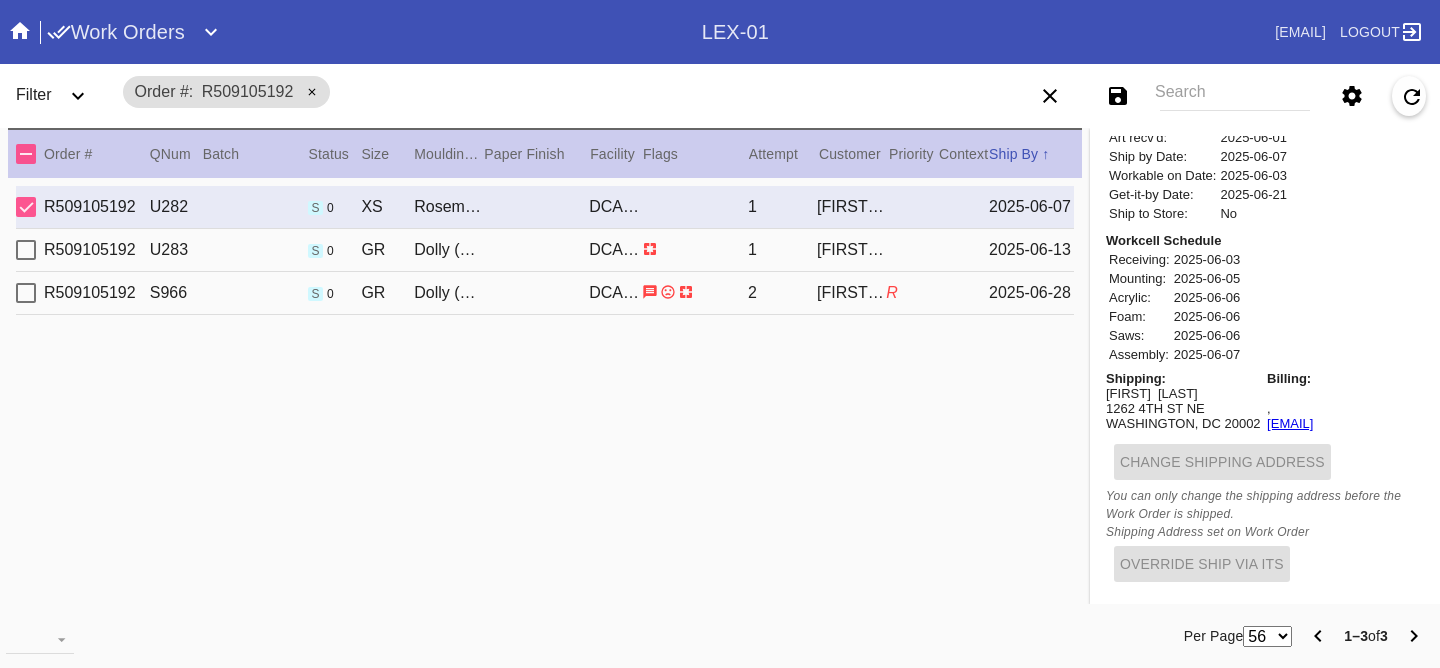 click on "R509105192 S966 s   0 GR Dolly (Medium) / White DCA-05 2 [FIRST]  [LAST]
R
[DATE]" at bounding box center (545, 293) 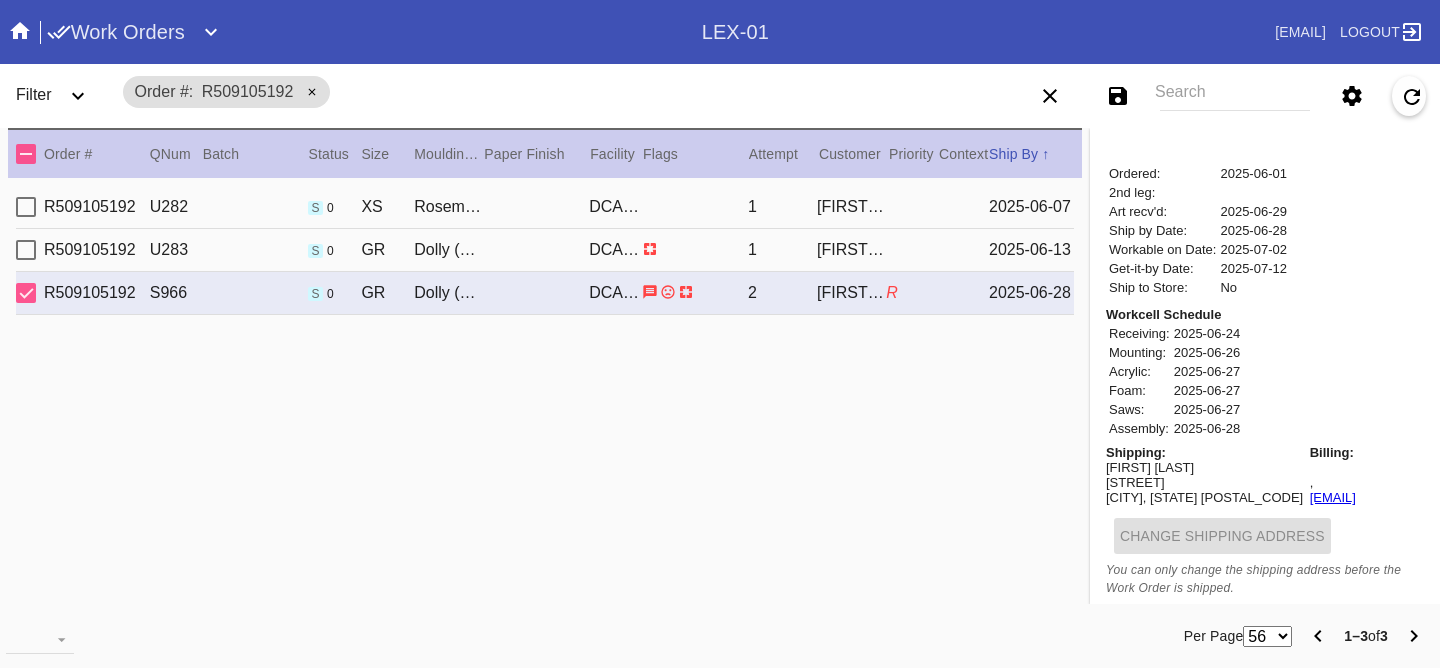 scroll, scrollTop: 795, scrollLeft: 0, axis: vertical 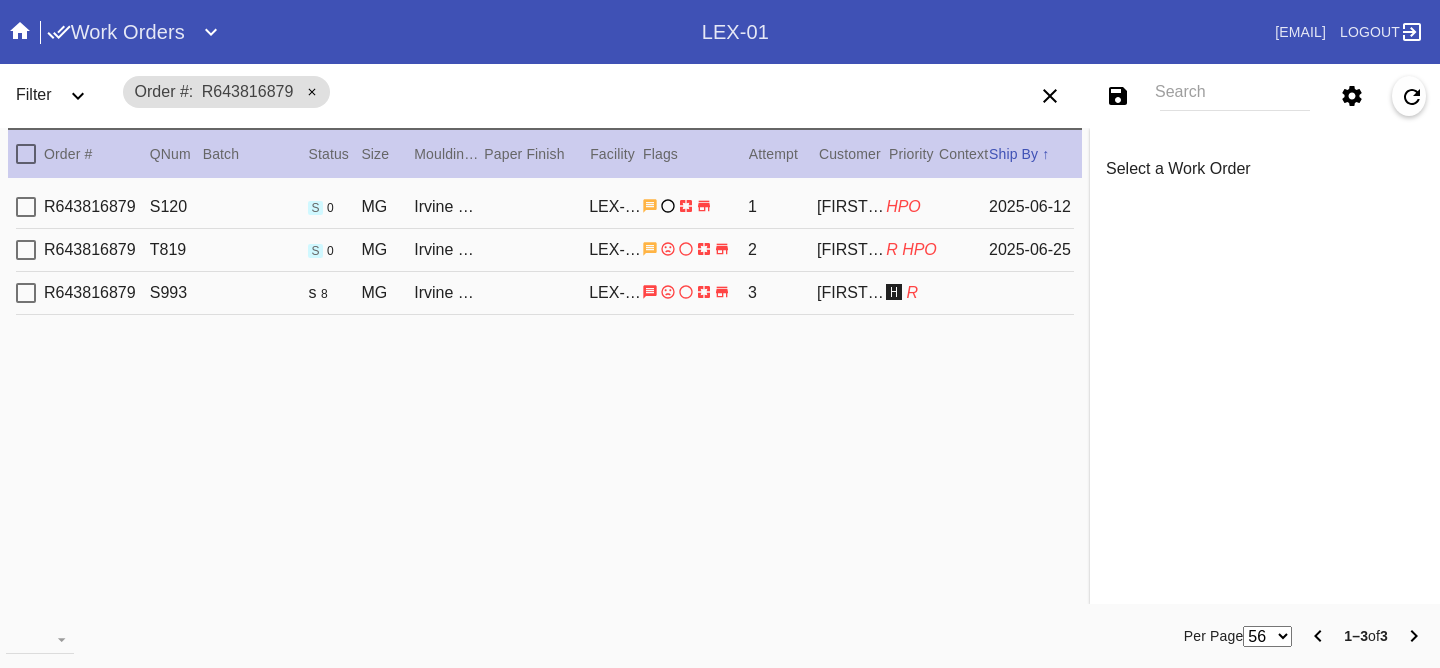 click on "R643816879 S993 s   8 MG Irvine Slim (Deep) / White LEX-01 3 [FIRST] [LAST]
🅷
R" at bounding box center [545, 293] 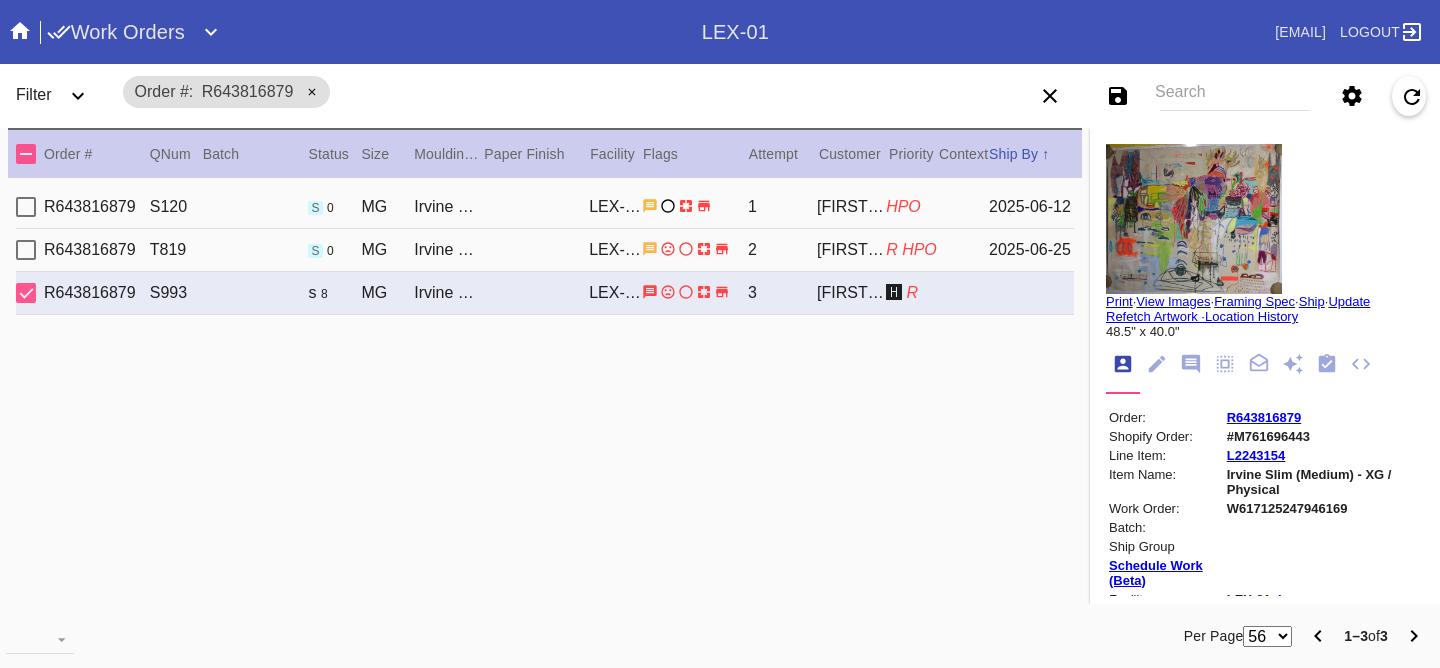 drag, startPoint x: 1169, startPoint y: 43, endPoint x: 1129, endPoint y: 34, distance: 41 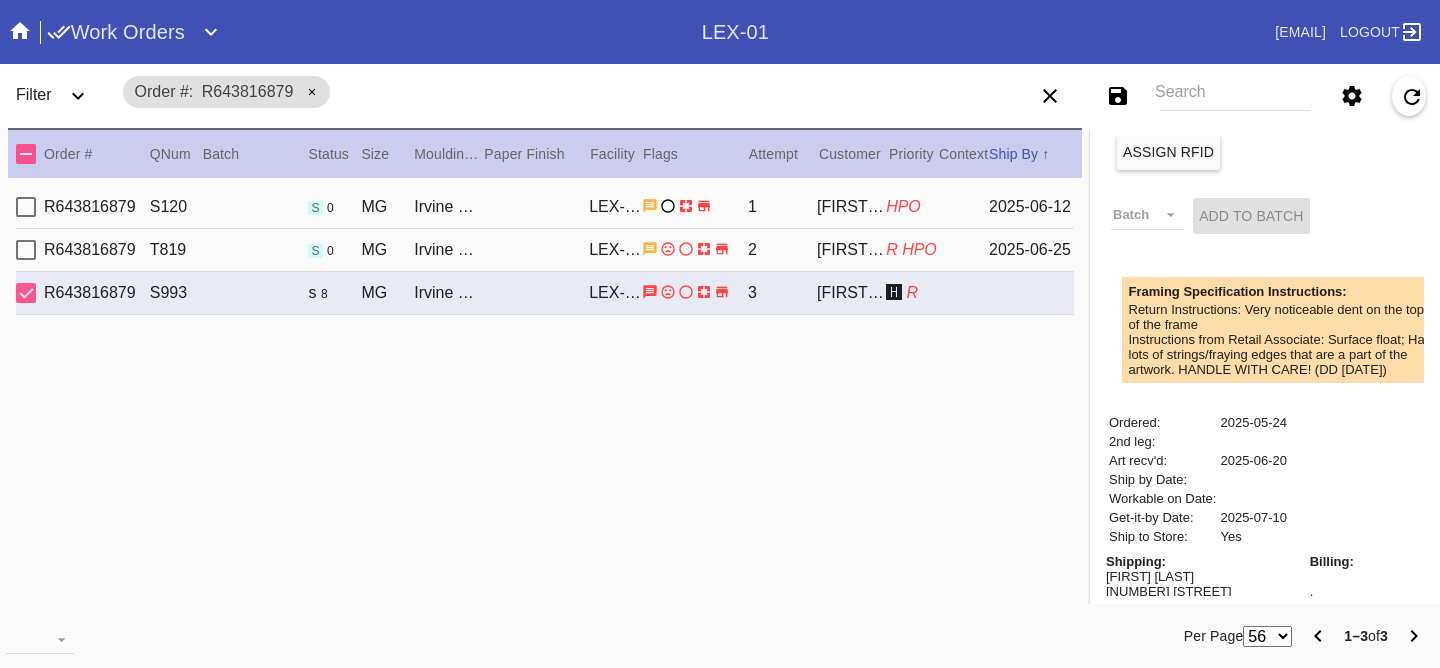 scroll, scrollTop: 681, scrollLeft: 0, axis: vertical 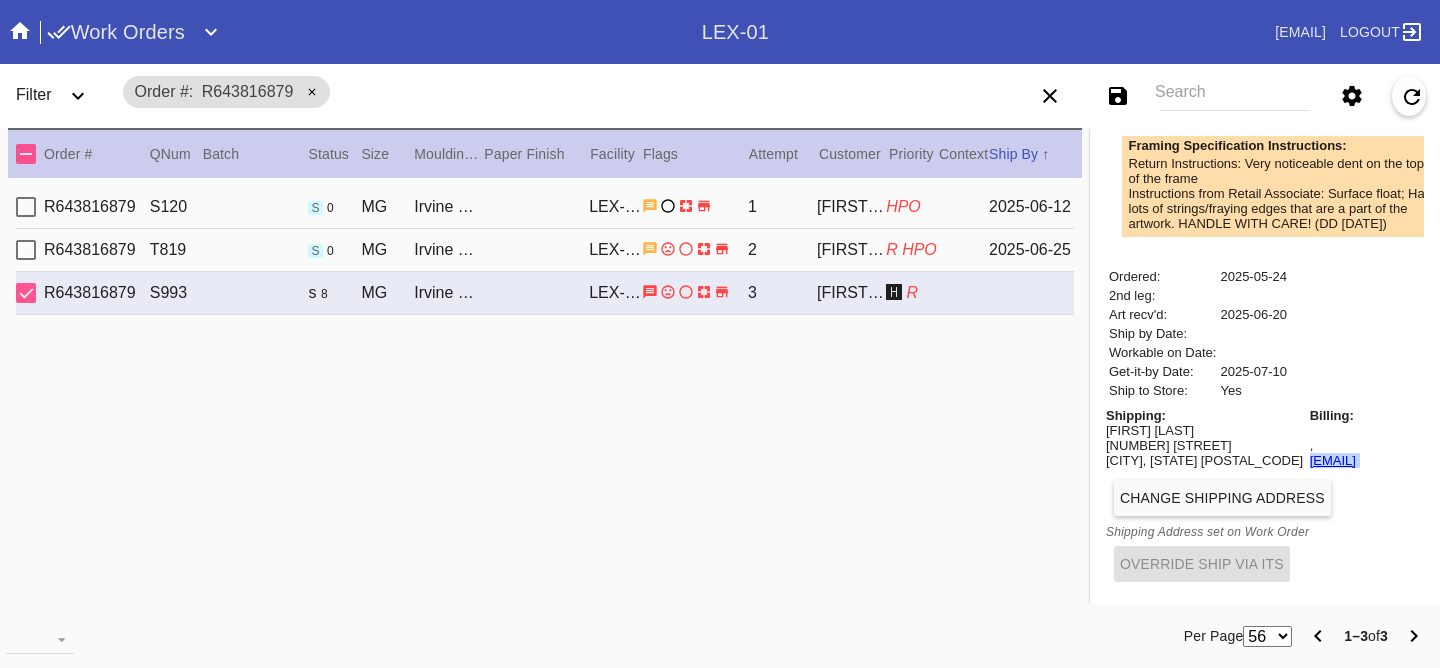 click on "Order: R643816879 Shopify Order: #M761696443 Line Item: L2243154 Item Name: Irvine Slim (Medium) - XG / Physical Work Order: W617125247946169 Batch: Ship Group Schedule Work (Beta) Facility: LEX-01  change RFID:
Assign RFID
Batch Batch New Batch LEX01-250701-002 () LEX01-250606-006 () LEX01-250531-009 () LEX01-250327-001 () LEX01-250325-001 () LEX01-250319-006 () LEX01-250306-004 () LEX01-250220-010 () LEX01-250219-030 () LEX01-250219-008 () LEX01-250211-016 () LEX01-250211-012 () LEX01-250121-012 () LEX01-241224-002 () LEX01-241119-022 () LEX01-241119-014 () LEX01-241021-002 () LEX01-241017-003 () LEX01-241014-006 () LEX01-241003-002 () LEX01-210426-026 () LEX01-210412-039 () LEX01-210313-028 () LEX01-210228-001 () LEX01-210124-003 () LEX01-201218-082 () 200616-38 () 191125-107 () Add to Batch Special Instructions on Order: Line Item Instructions: Processing Instructions: Work Order Instructions: Framing Specification Instructions: Yes" at bounding box center (1265, 174) 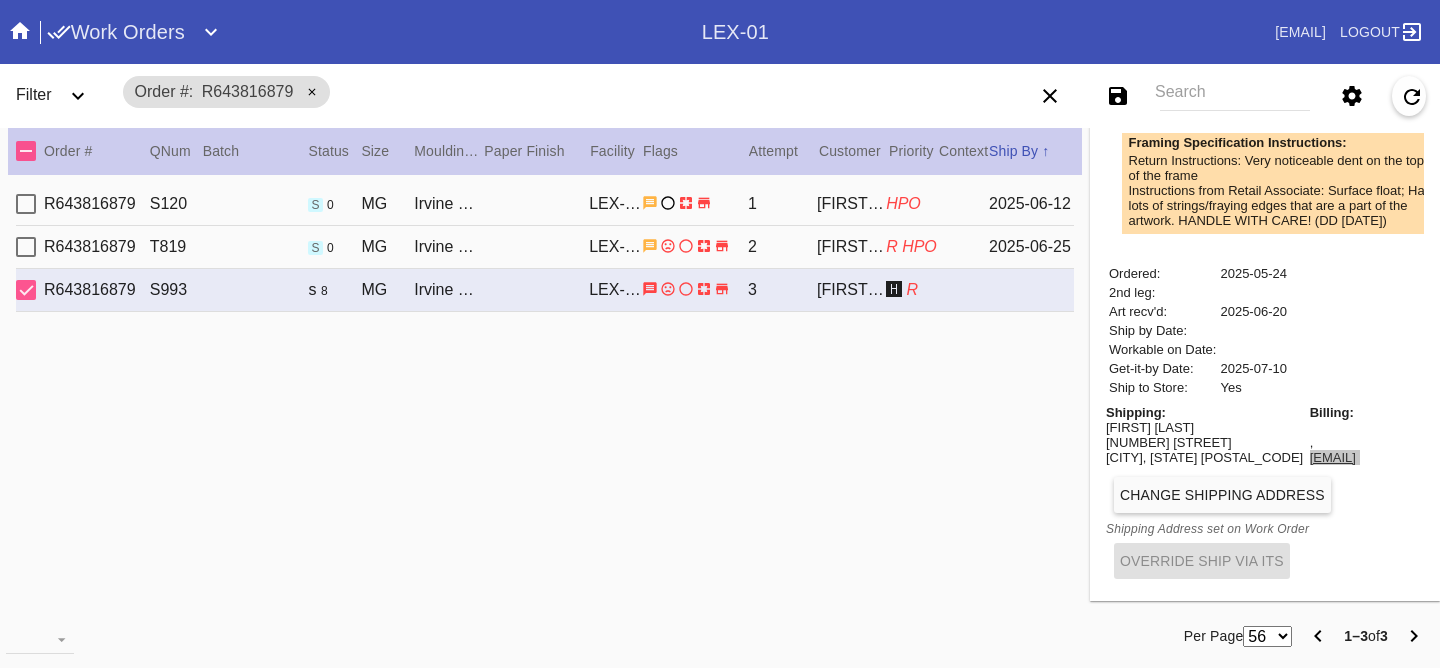 scroll, scrollTop: 4, scrollLeft: 0, axis: vertical 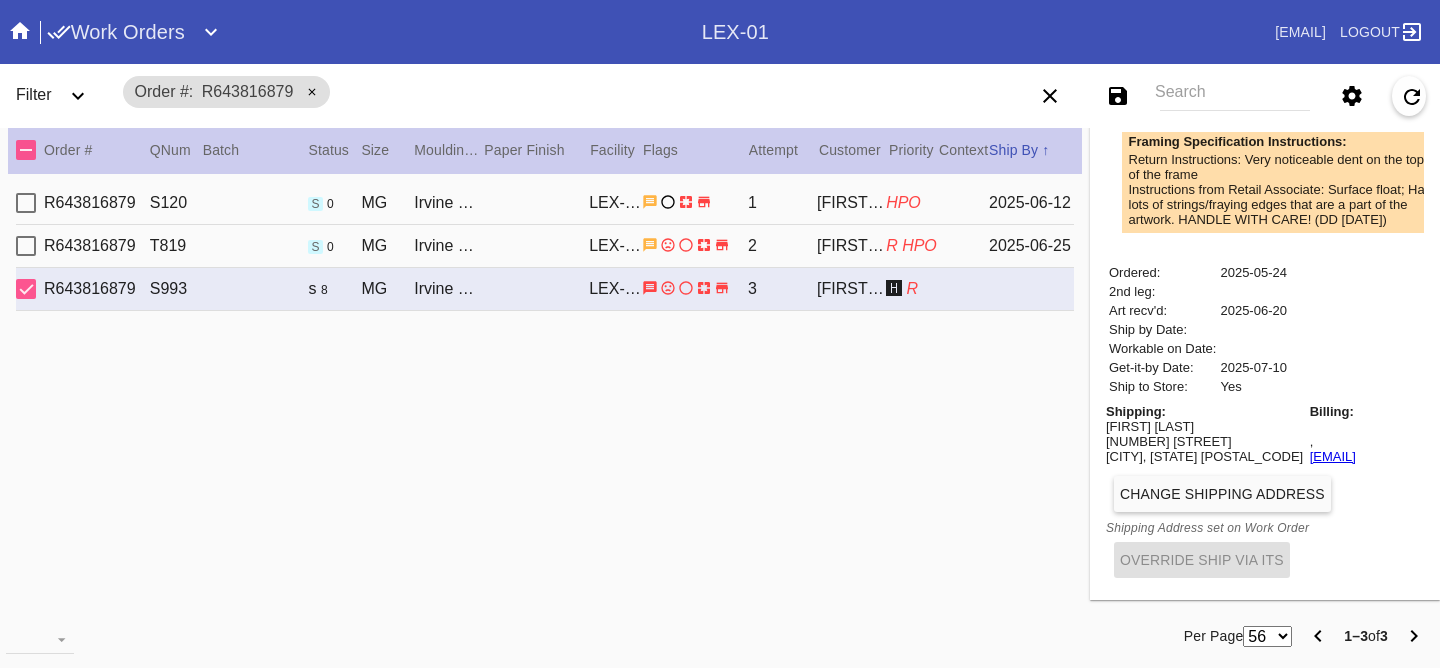 click on "Michael Casey" at bounding box center [1204, 426] 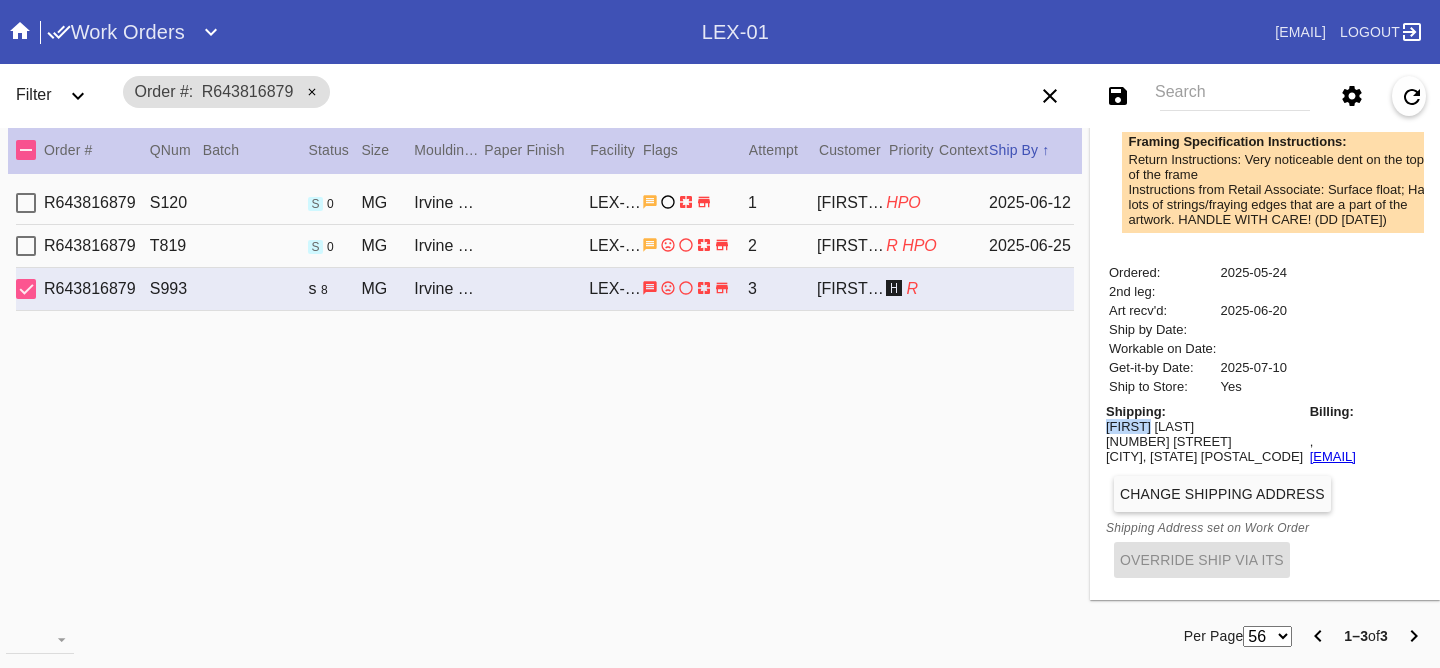 click on "Michael Casey" at bounding box center (1204, 426) 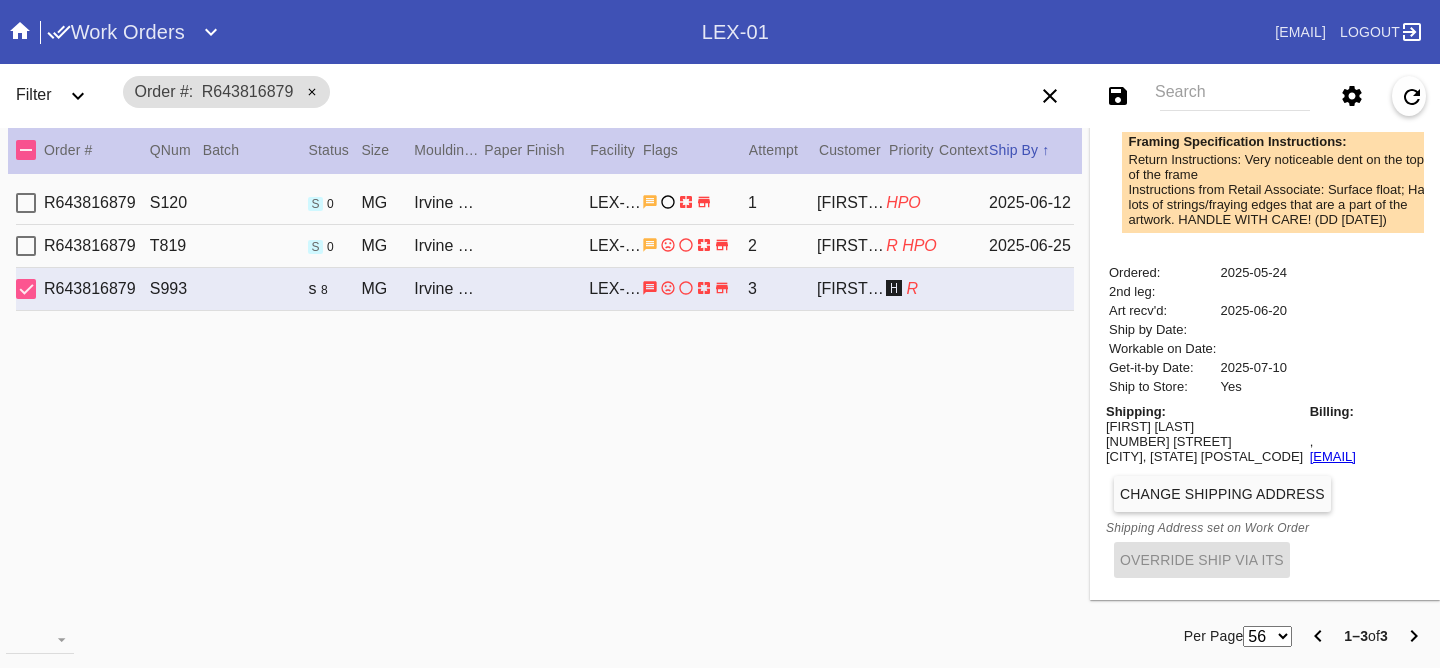 click on "Michael Casey" at bounding box center (1204, 426) 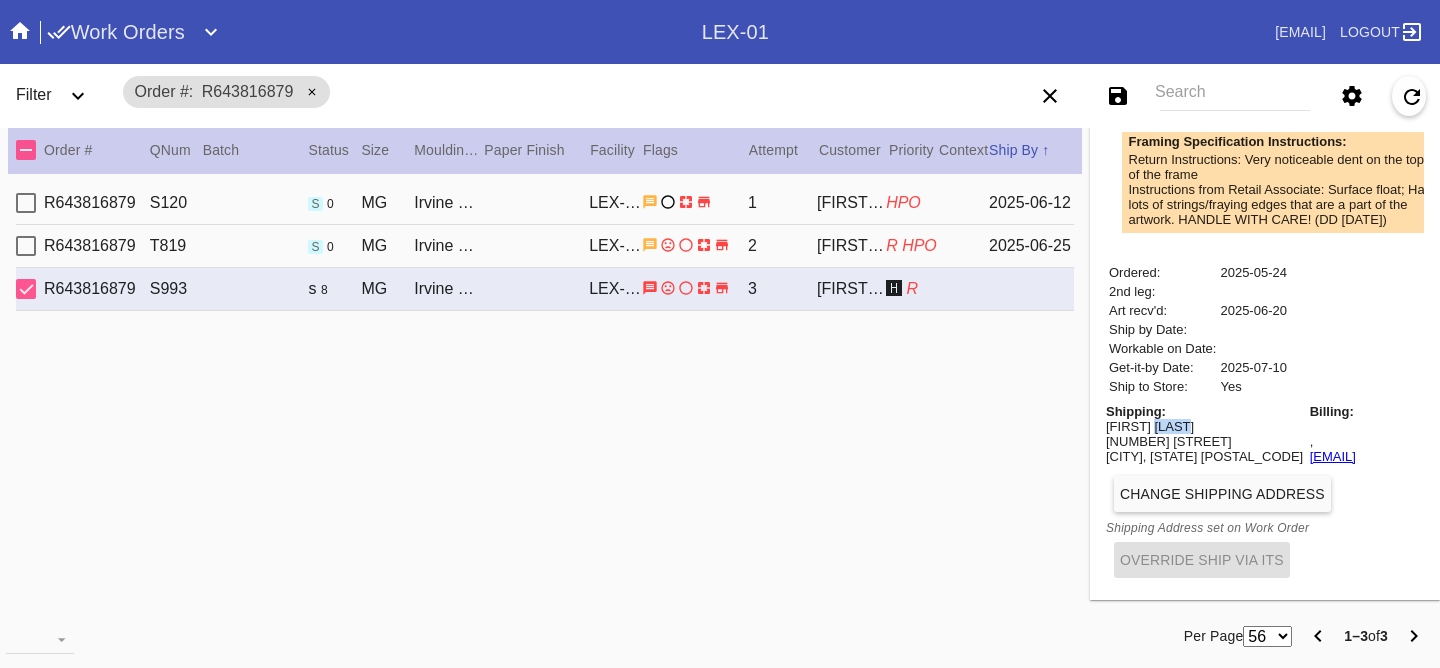 click on "Michael Casey" at bounding box center [1204, 426] 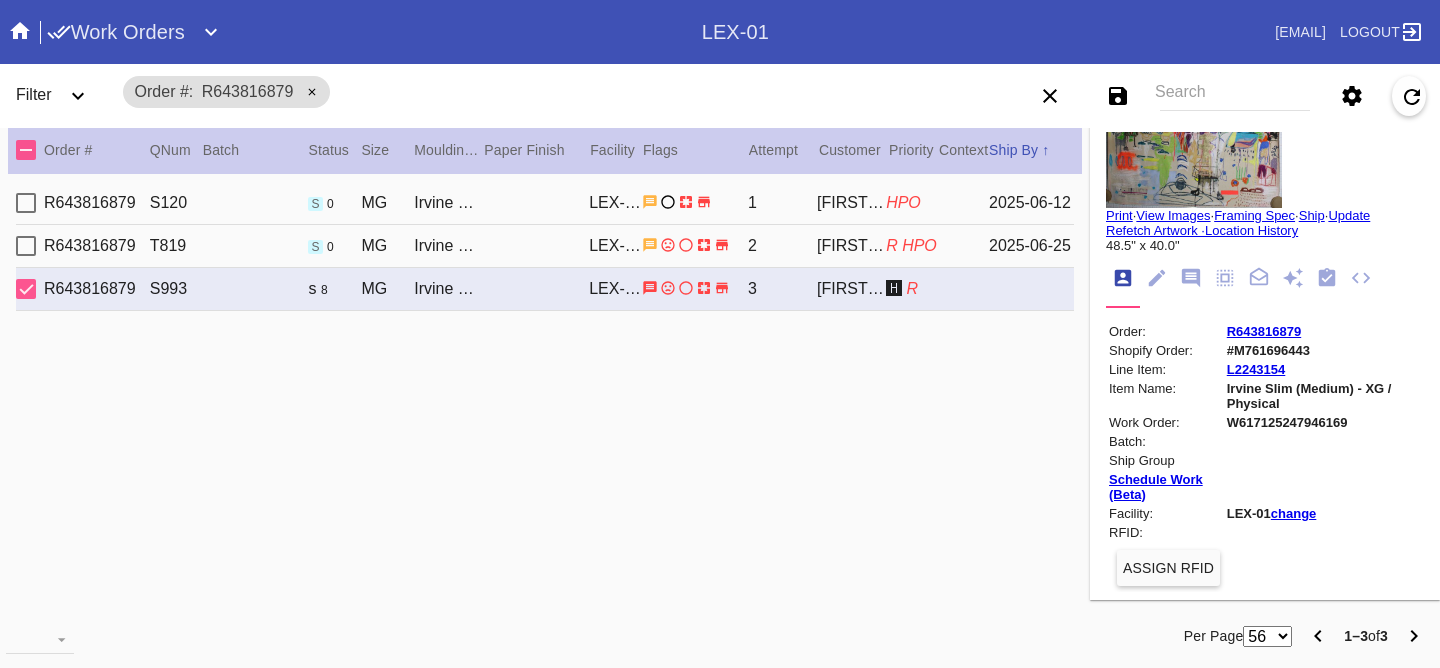 scroll, scrollTop: 0, scrollLeft: 0, axis: both 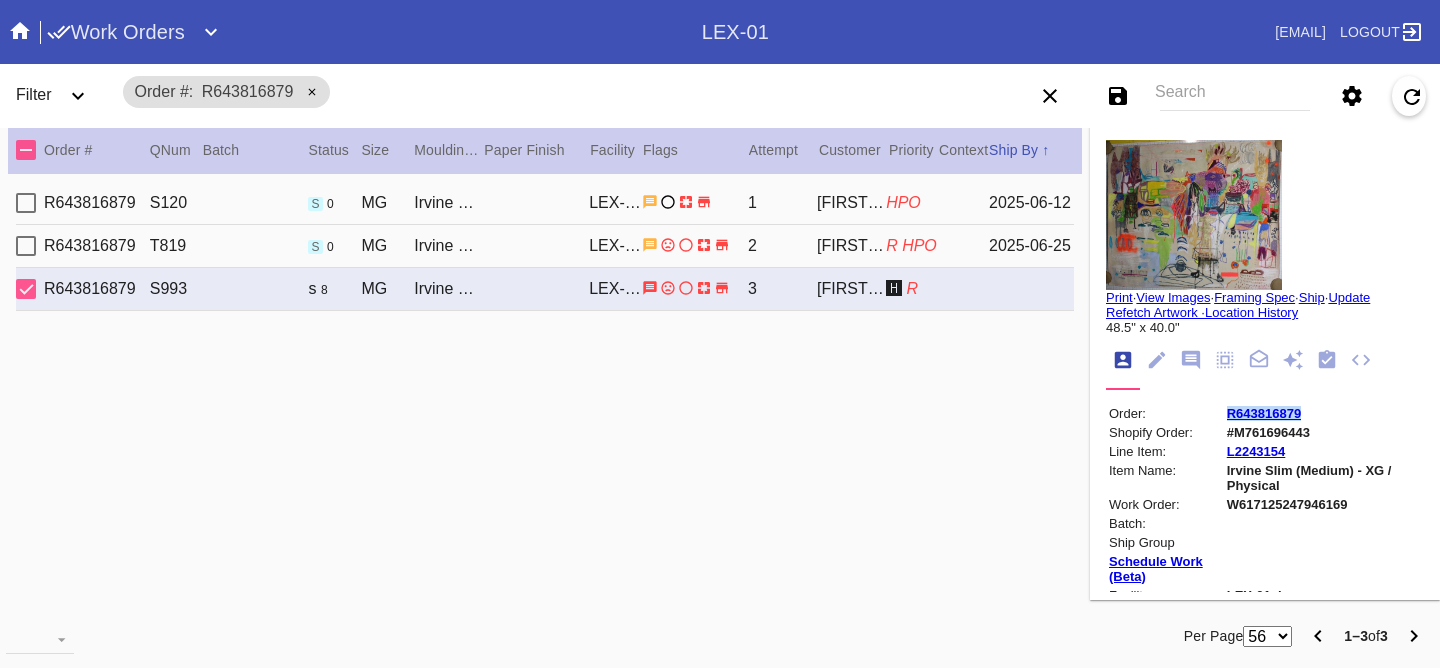 drag, startPoint x: 1301, startPoint y: 411, endPoint x: 1203, endPoint y: 413, distance: 98.02041 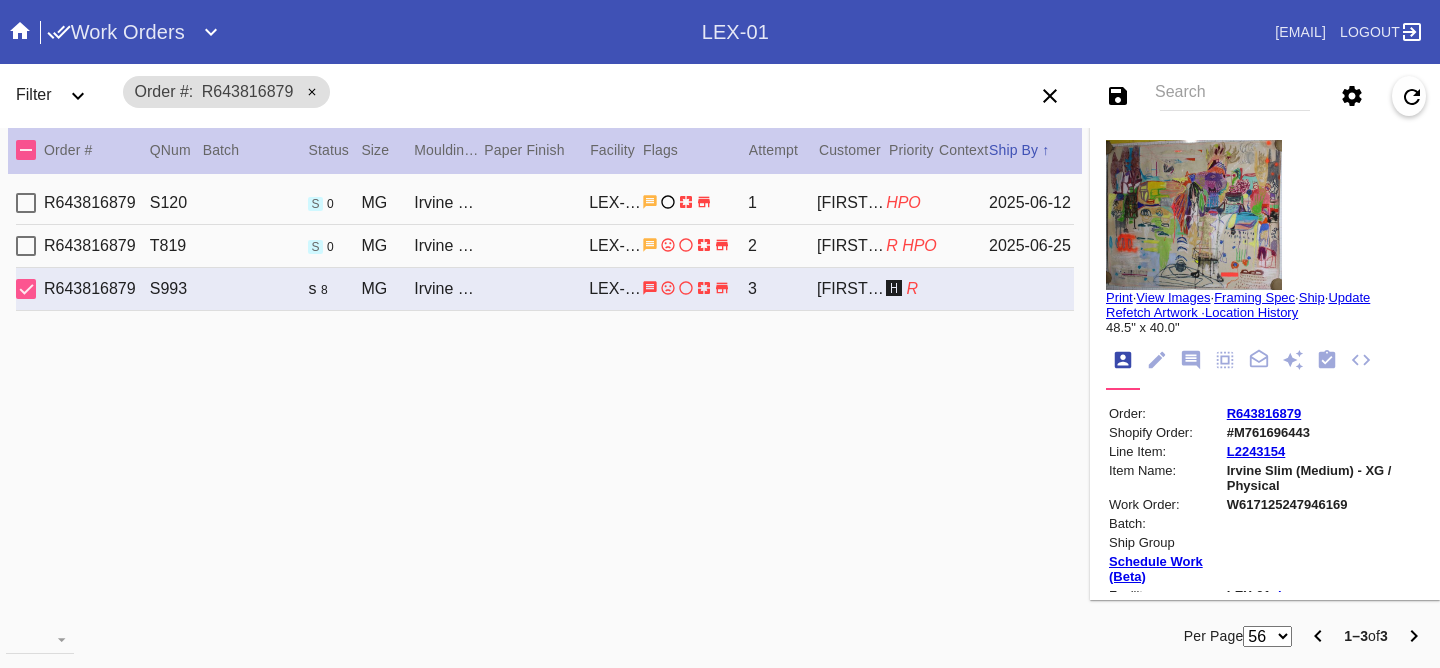 click on "Irvine Slim (Medium) - XG / Physical" at bounding box center [1324, 478] 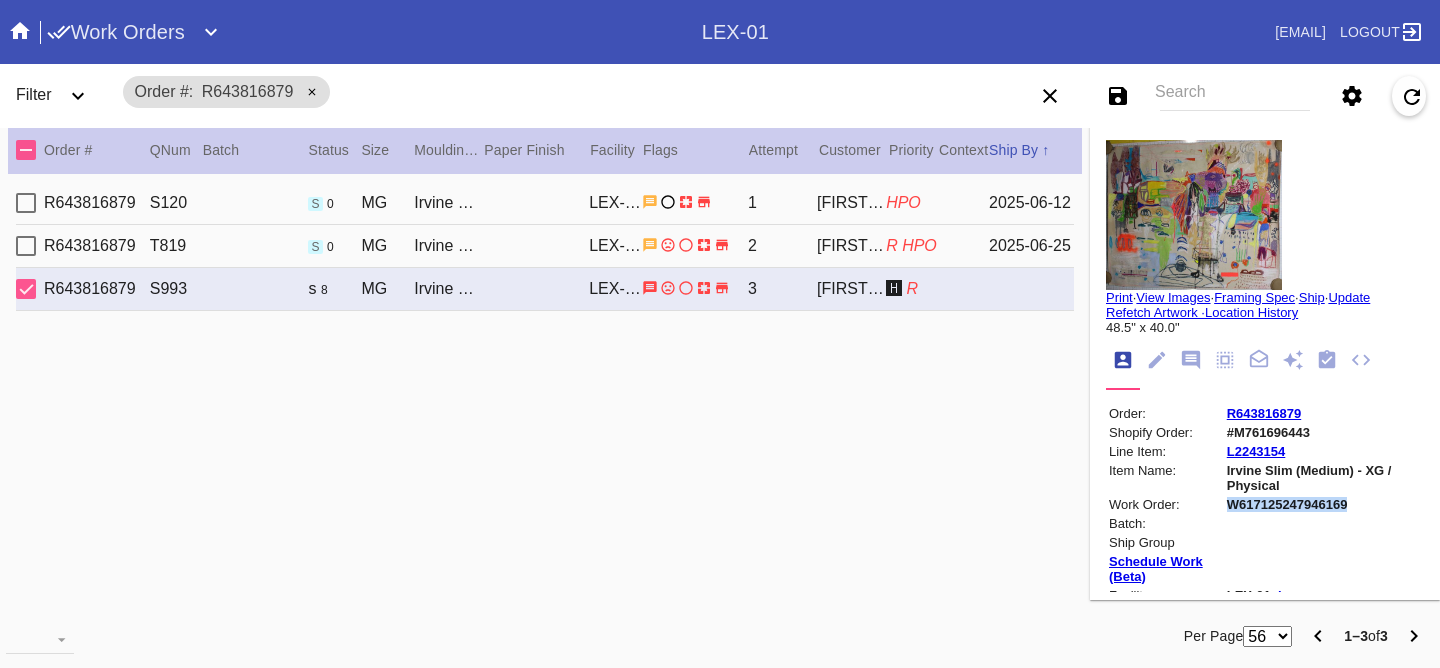 click on "W617125247946169" at bounding box center [1324, 504] 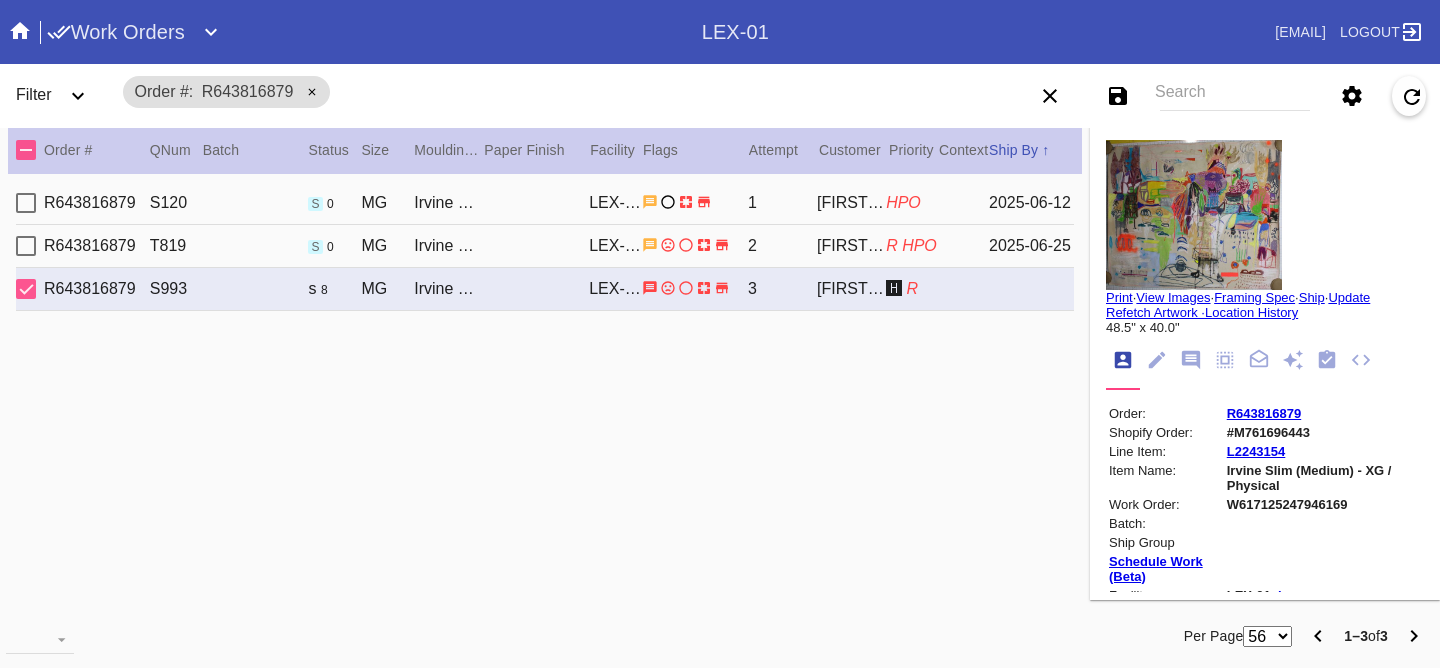 click at bounding box center [1191, 360] 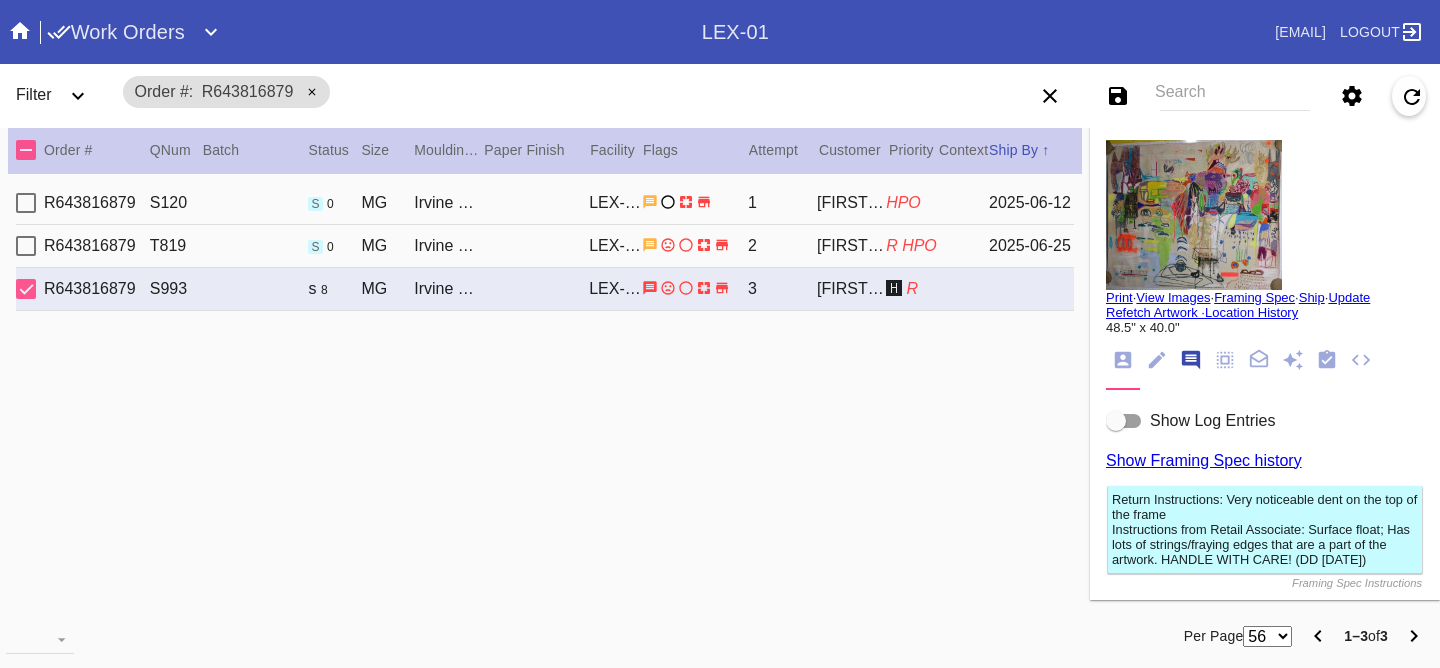 scroll, scrollTop: 123, scrollLeft: 0, axis: vertical 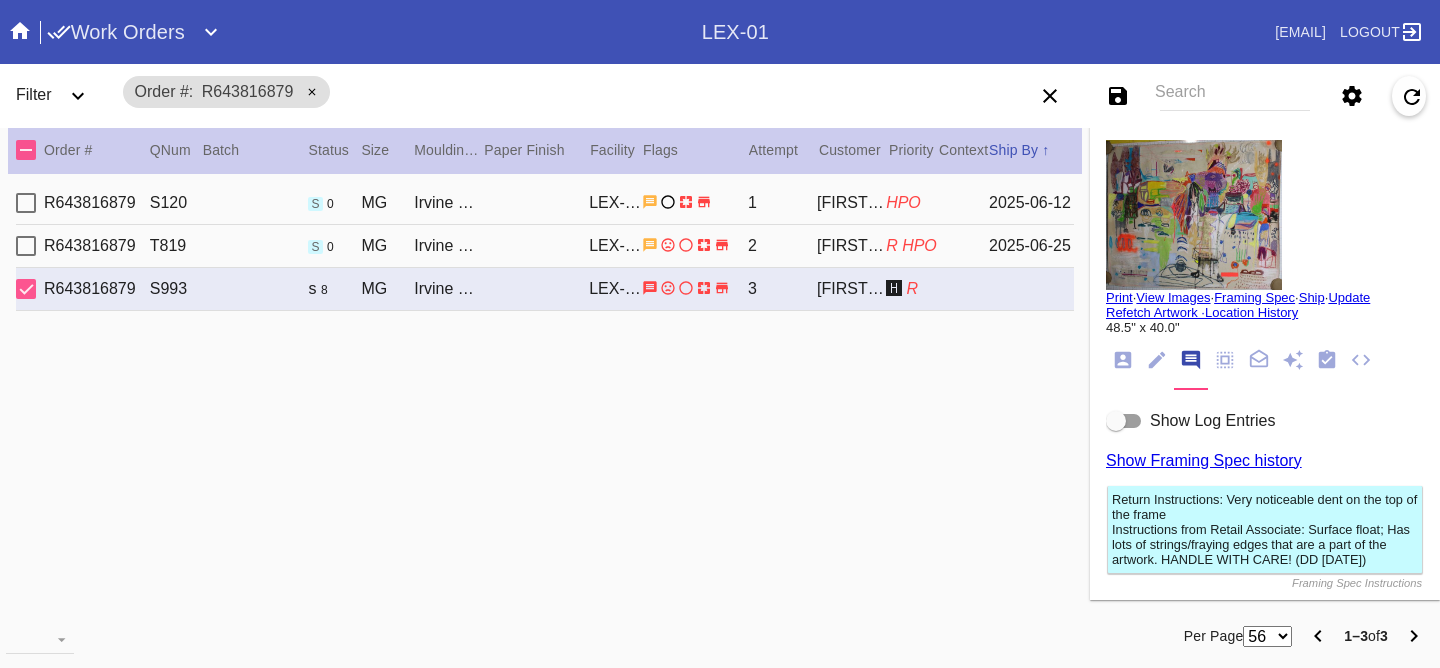 click on "Show Log Entries" at bounding box center (1212, 420) 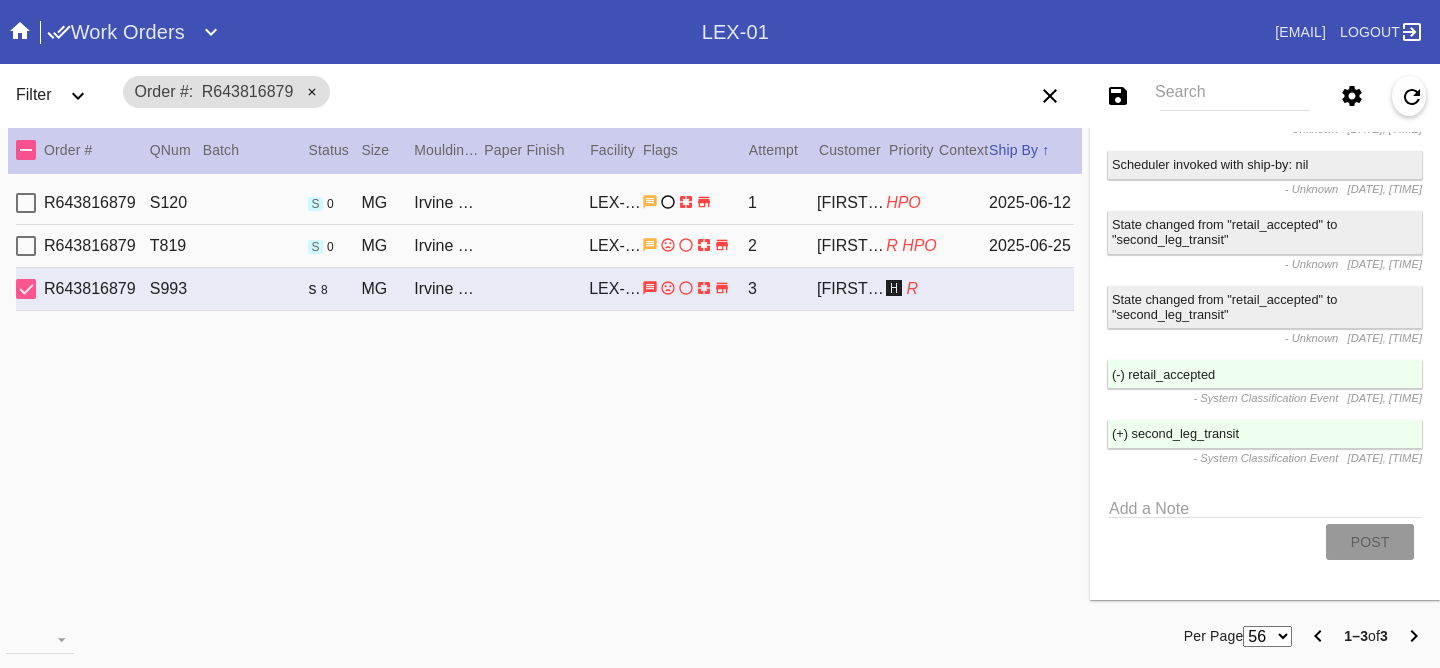 scroll, scrollTop: 2380, scrollLeft: 0, axis: vertical 